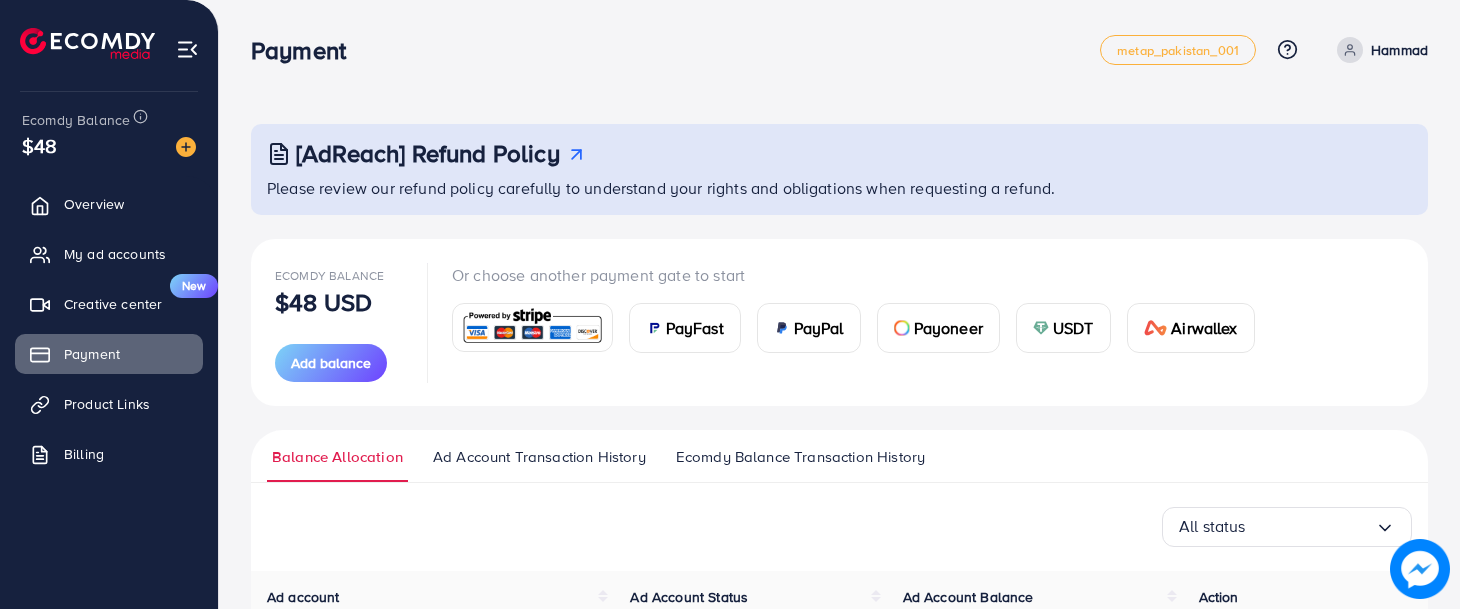 scroll, scrollTop: 237, scrollLeft: 0, axis: vertical 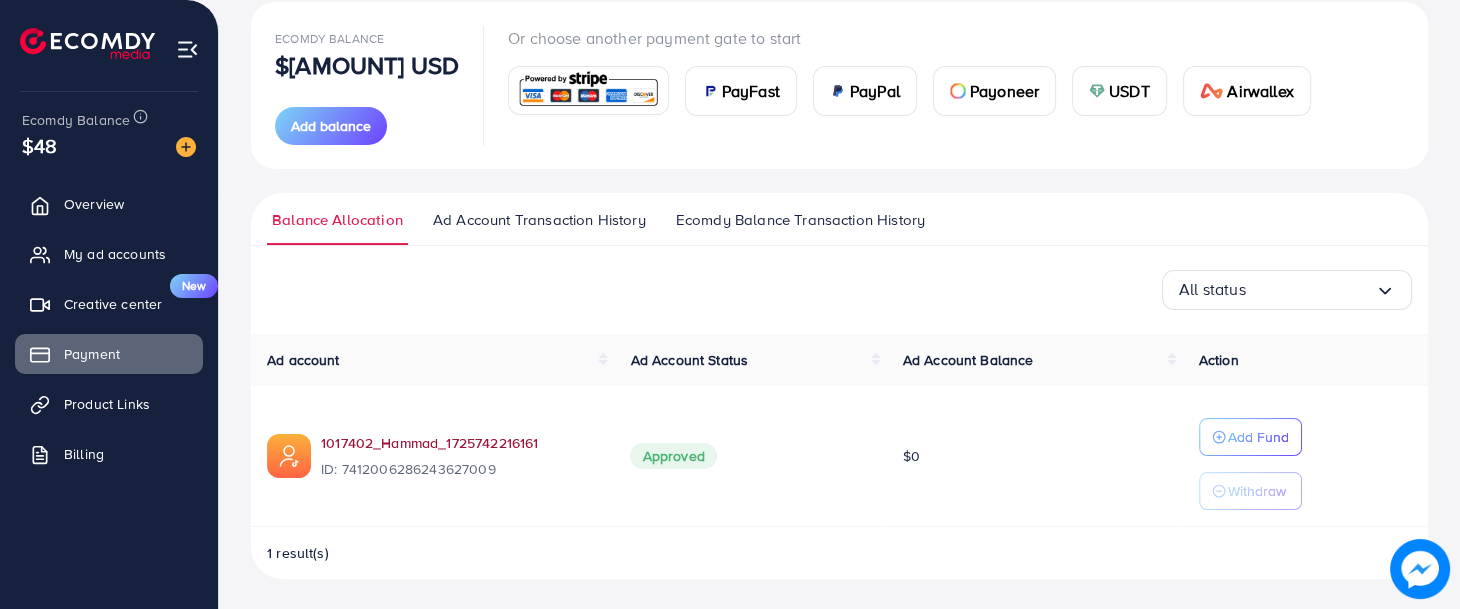 click on "1017402_Hammad_1725742216161" at bounding box center [459, 443] 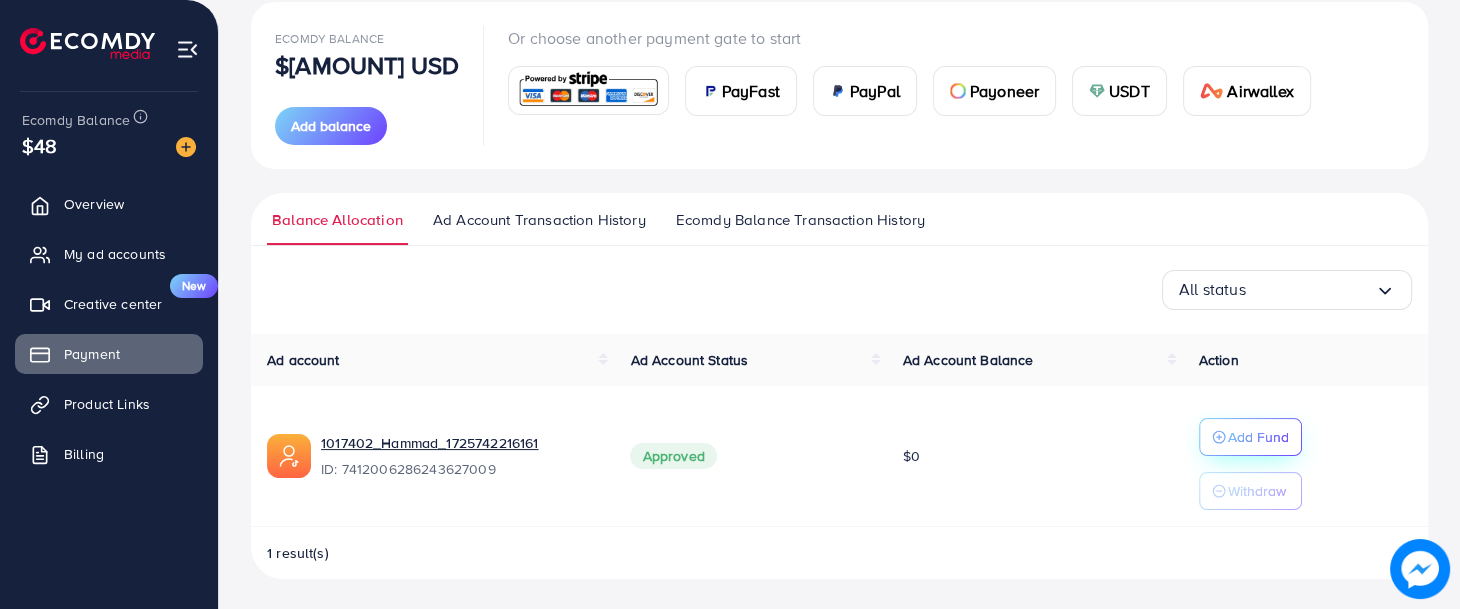 click on "Add Fund" at bounding box center (1258, 437) 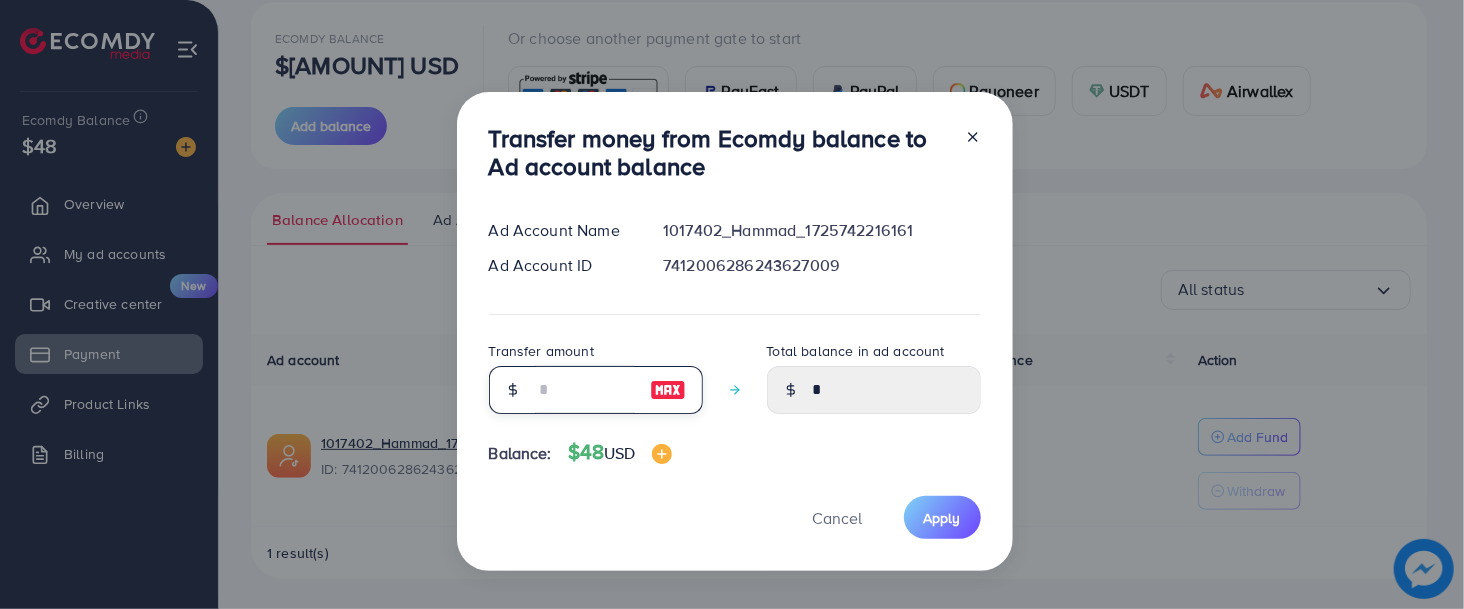 click at bounding box center [585, 390] 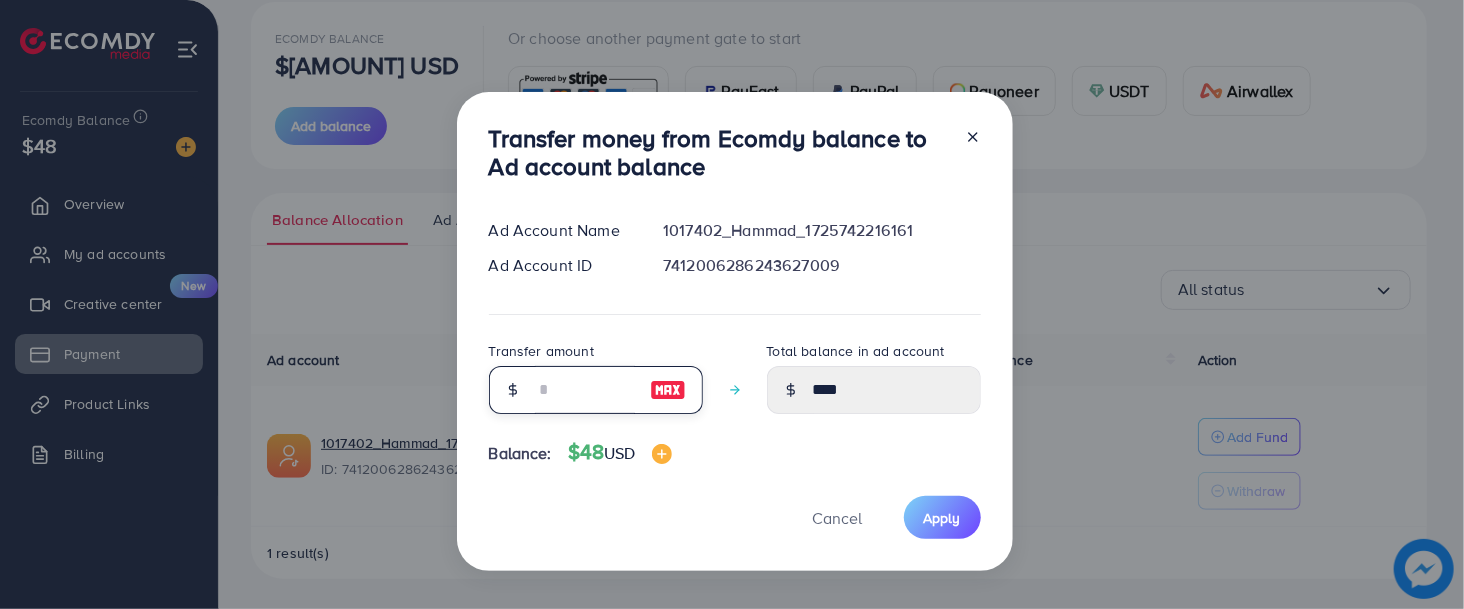 type on "**" 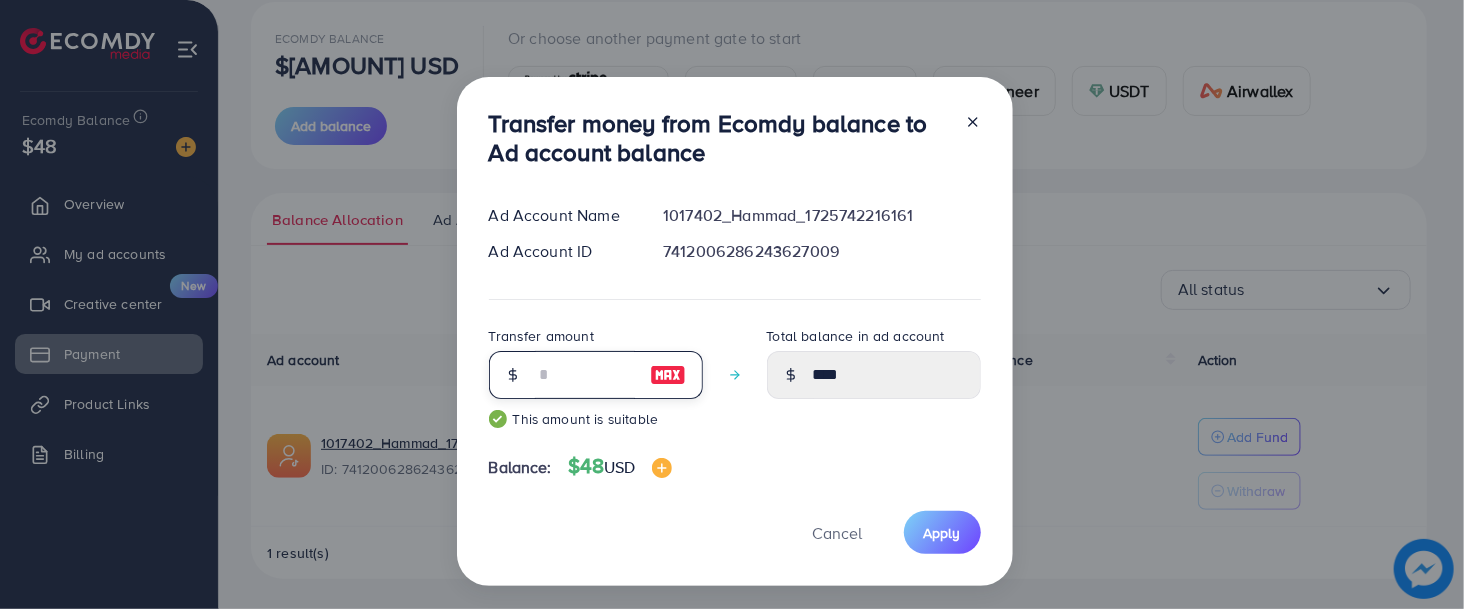 type on "*****" 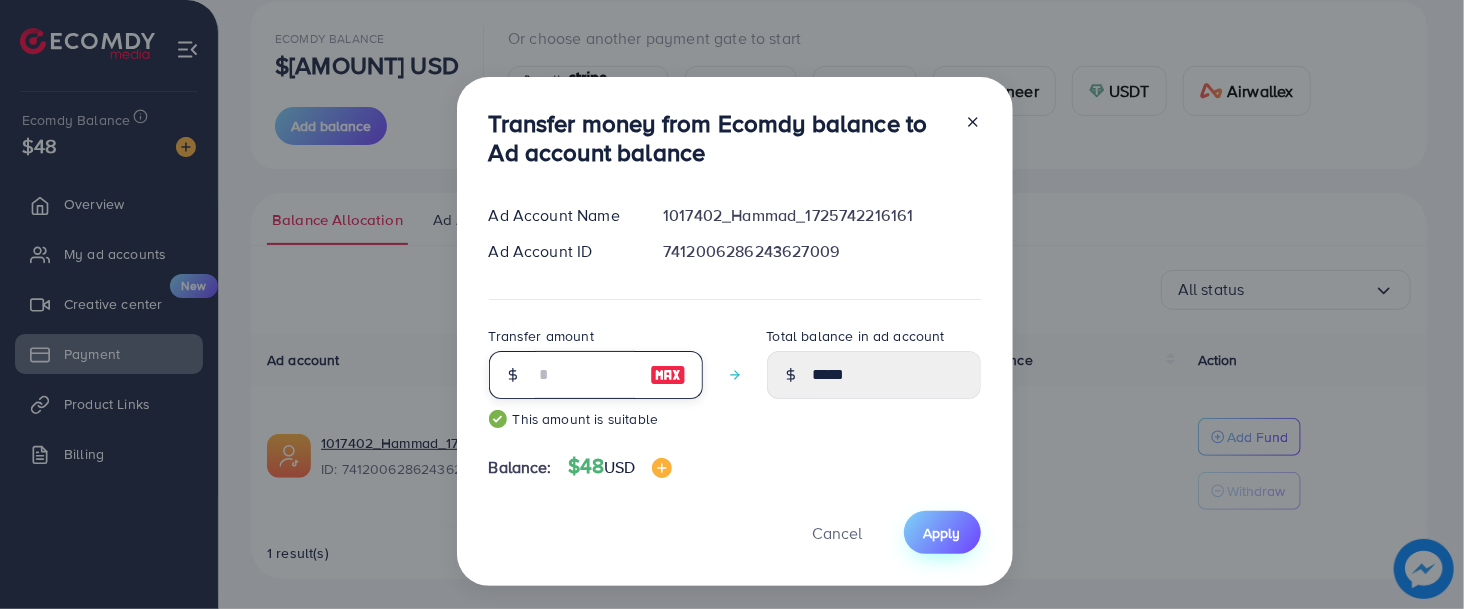 type on "**" 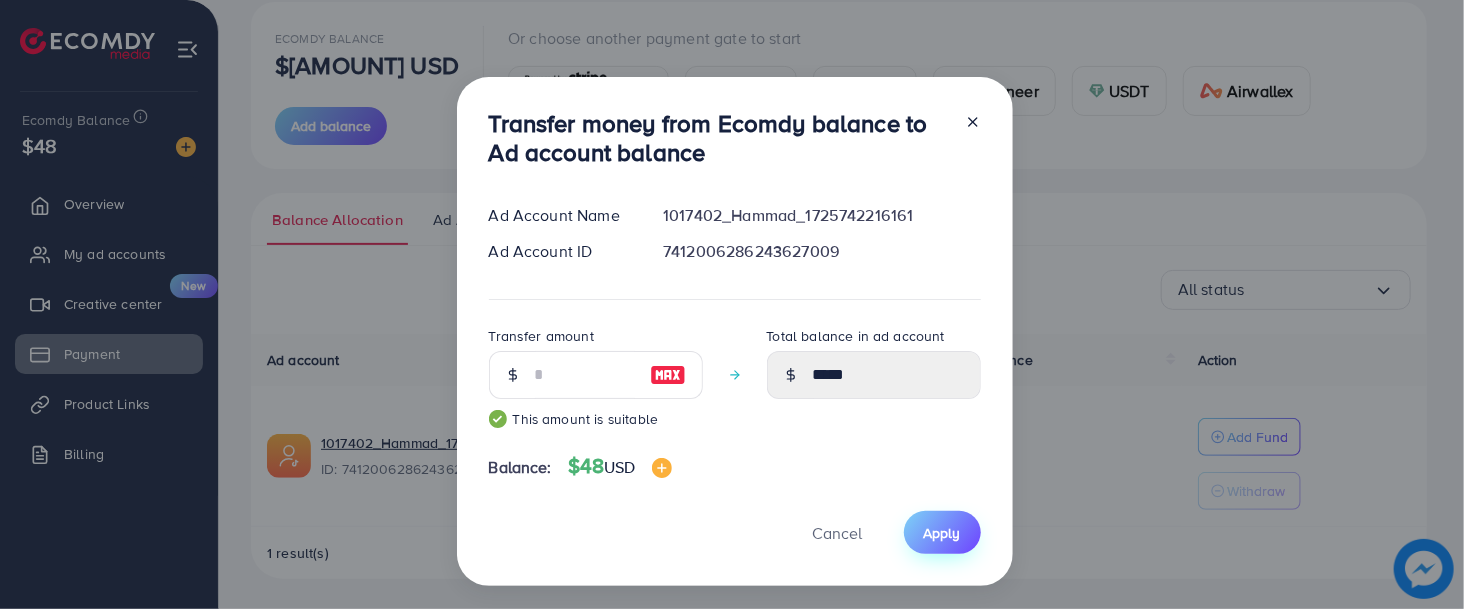 click on "Apply" at bounding box center [942, 532] 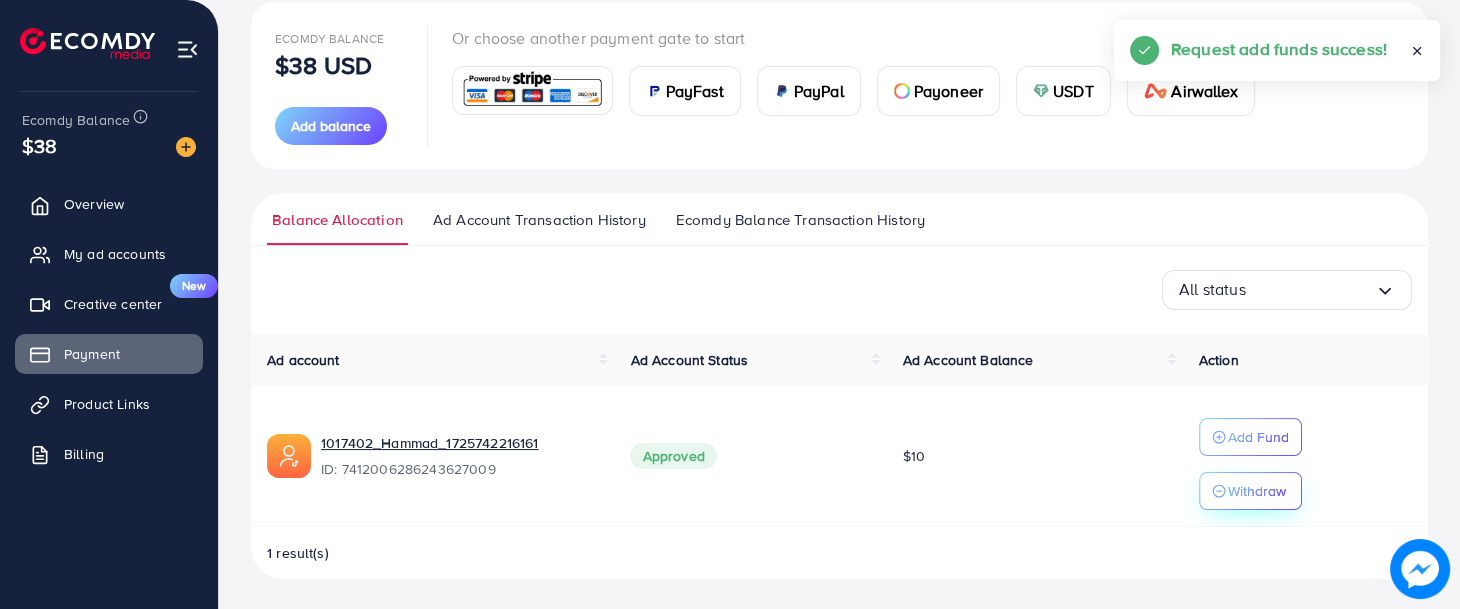 click on "Withdraw" at bounding box center (1257, 491) 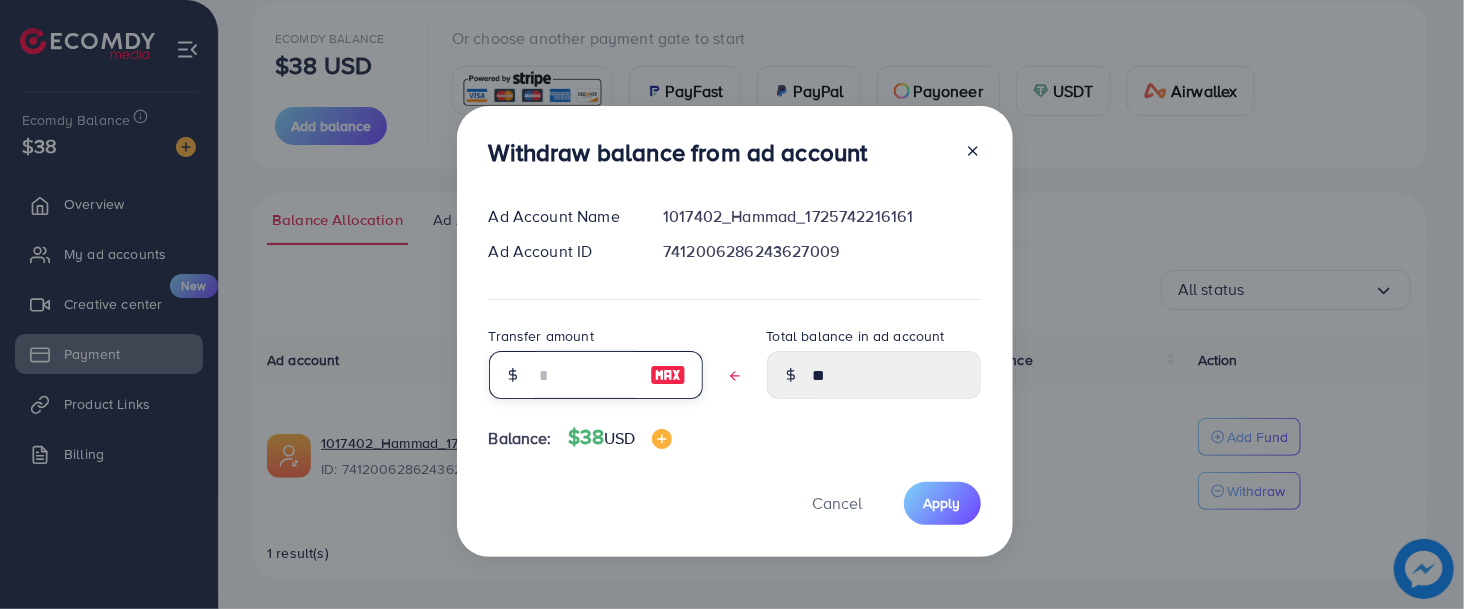 click at bounding box center (585, 375) 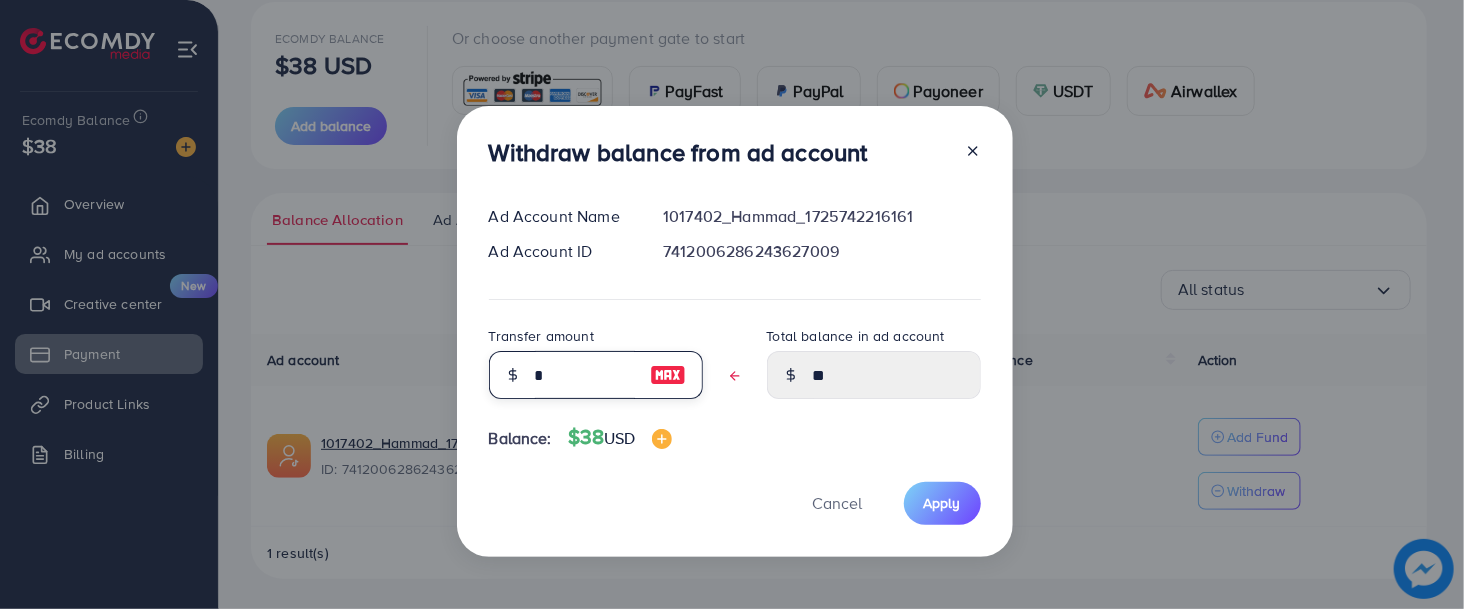 type on "****" 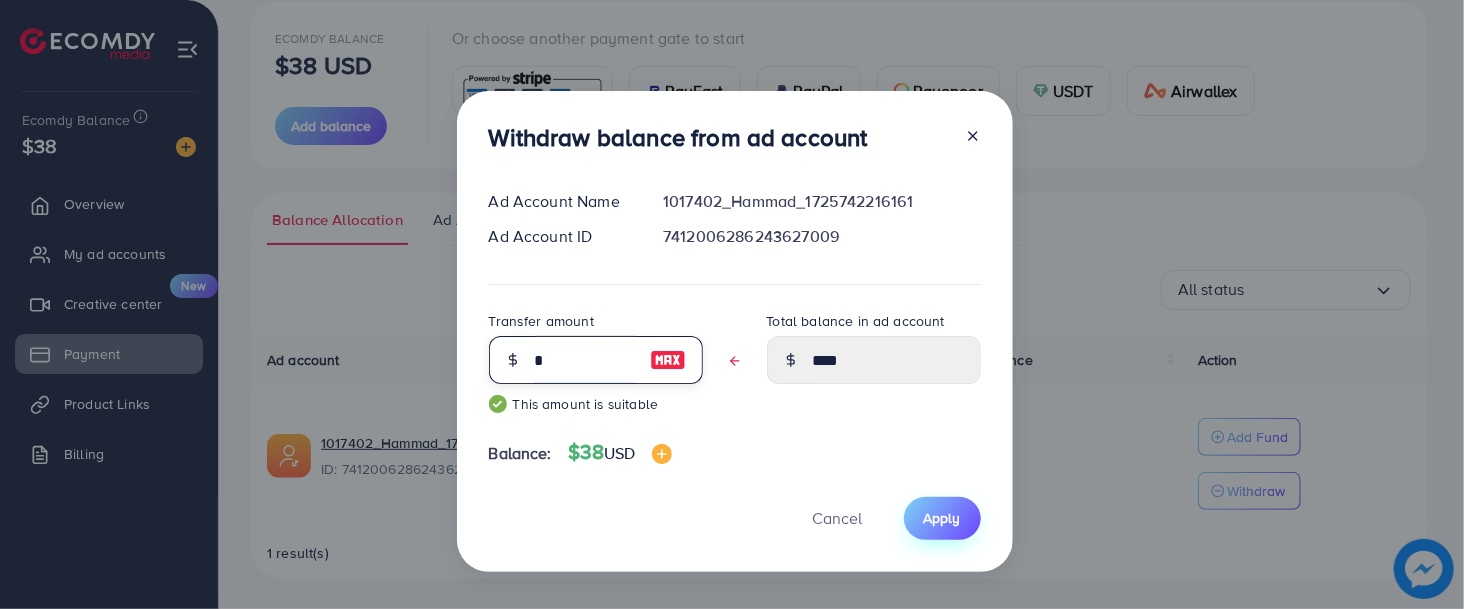 type on "*" 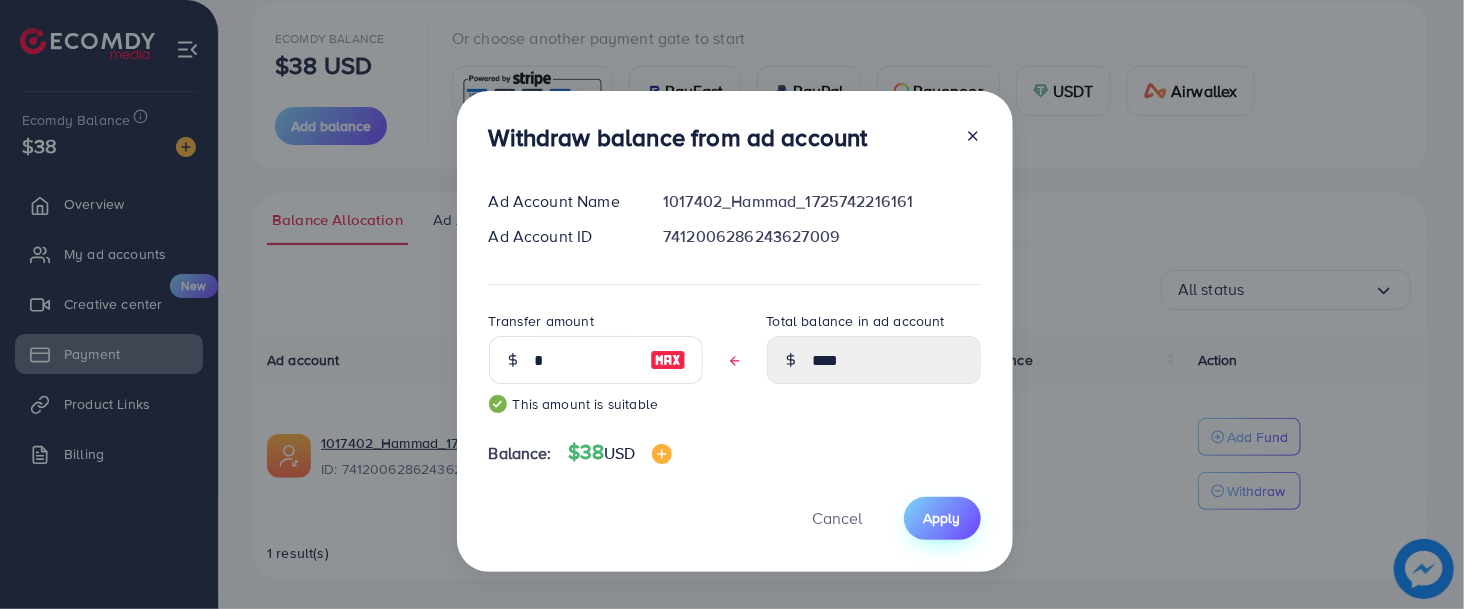 click on "Apply" at bounding box center (942, 518) 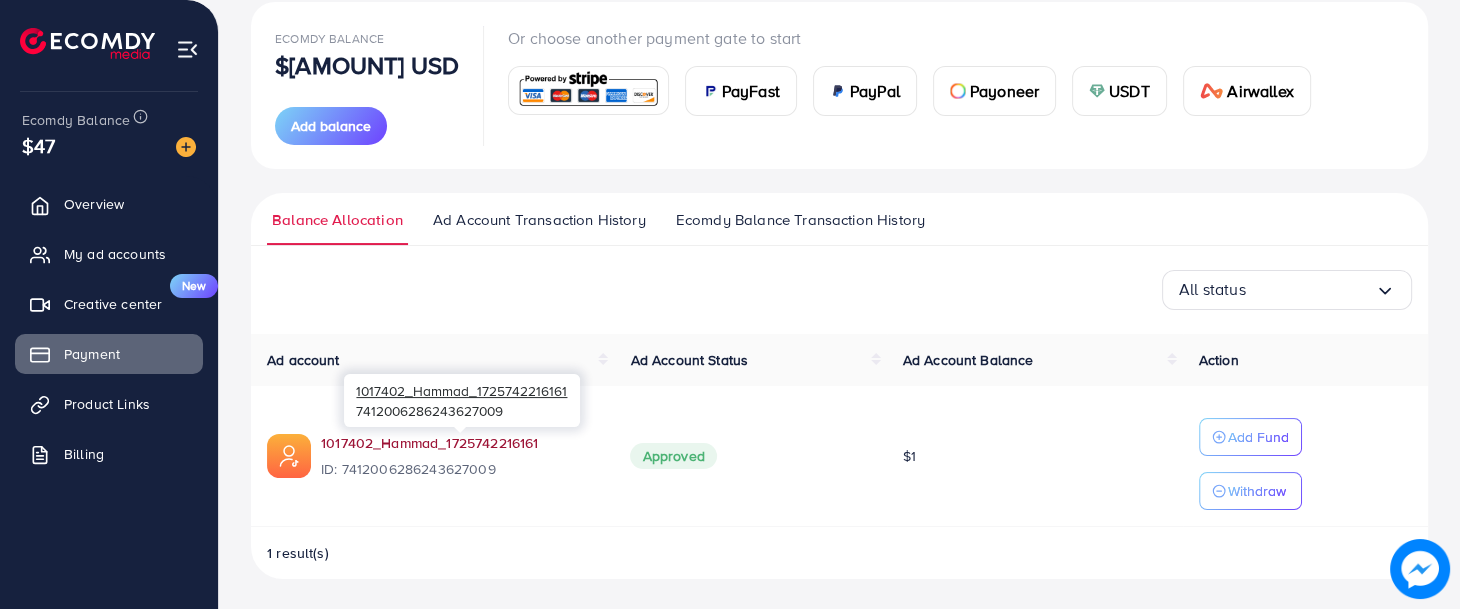 click on "1017402_Hammad_1725742216161" at bounding box center [459, 443] 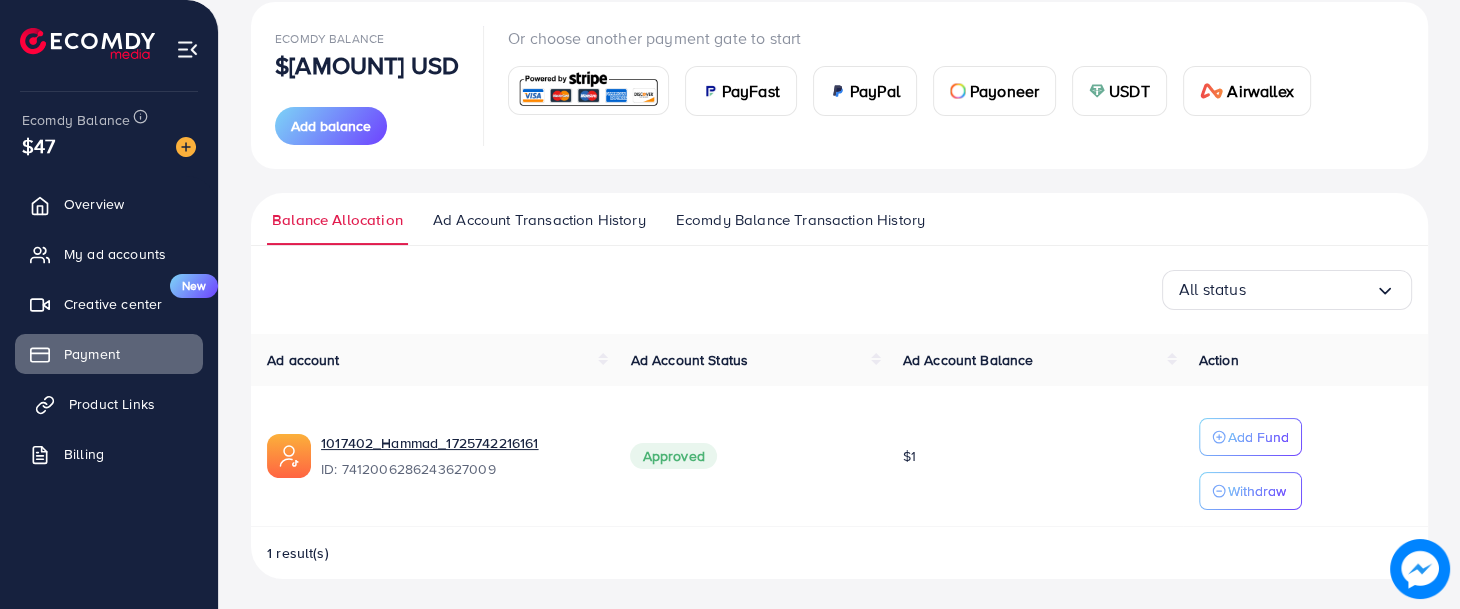 click on "Product Links" at bounding box center (109, 404) 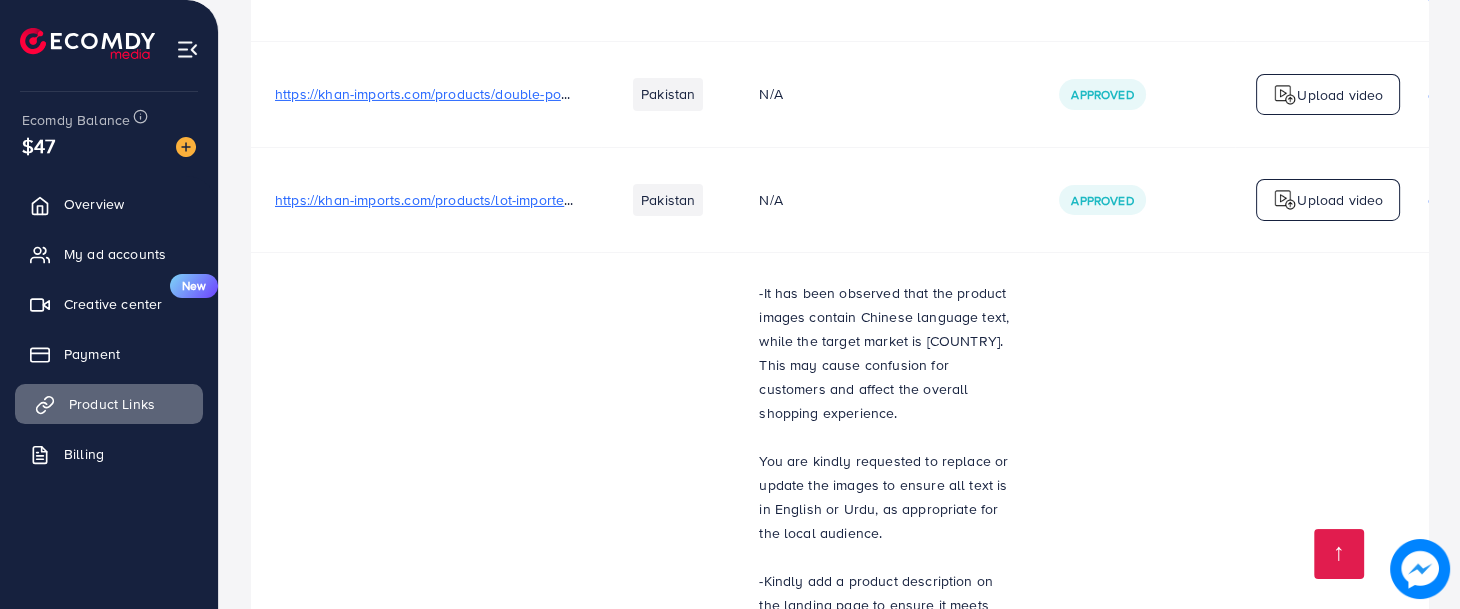 scroll, scrollTop: 15878, scrollLeft: 0, axis: vertical 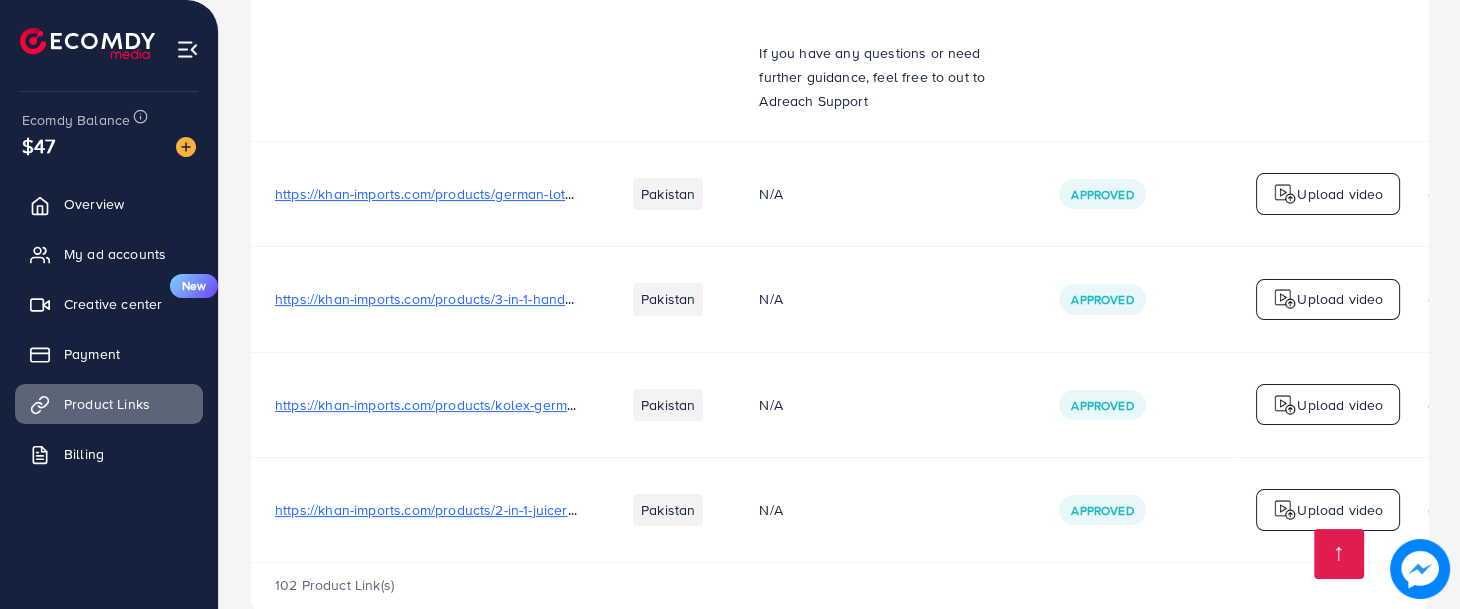 click on "https://khan-imports.com/products/2-in-1-juicer-and-blender" at bounding box center (462, 510) 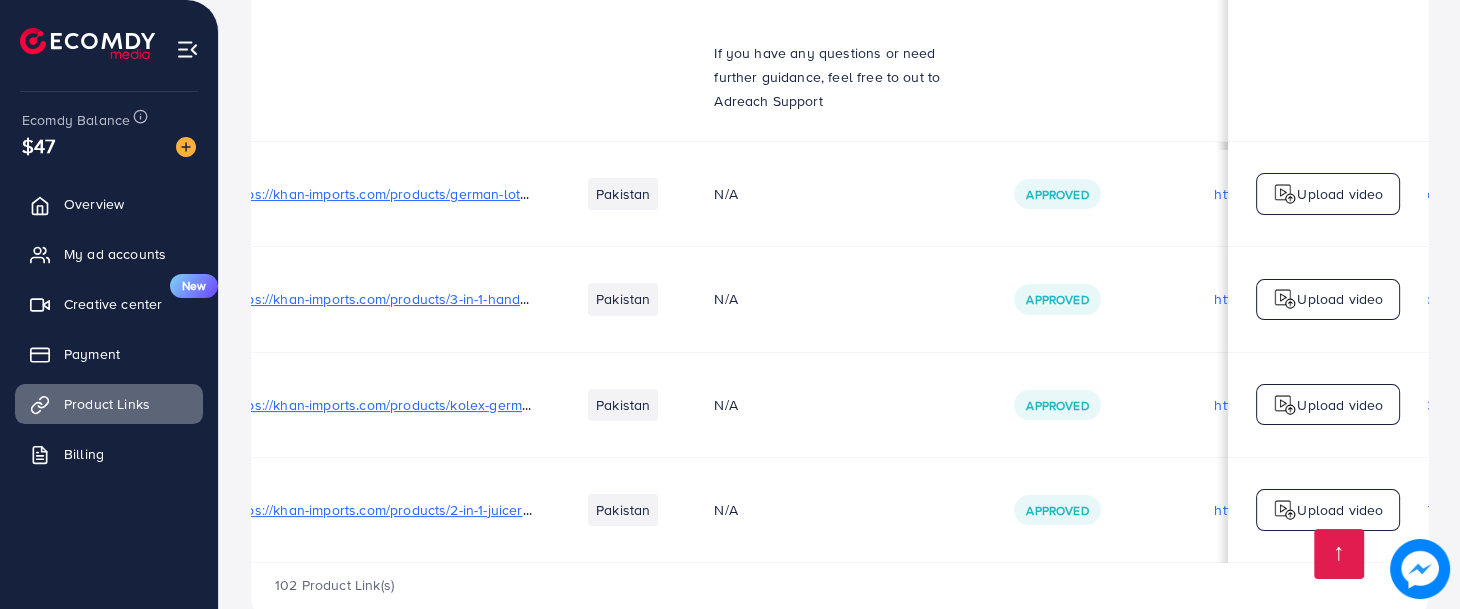scroll, scrollTop: 0, scrollLeft: 25, axis: horizontal 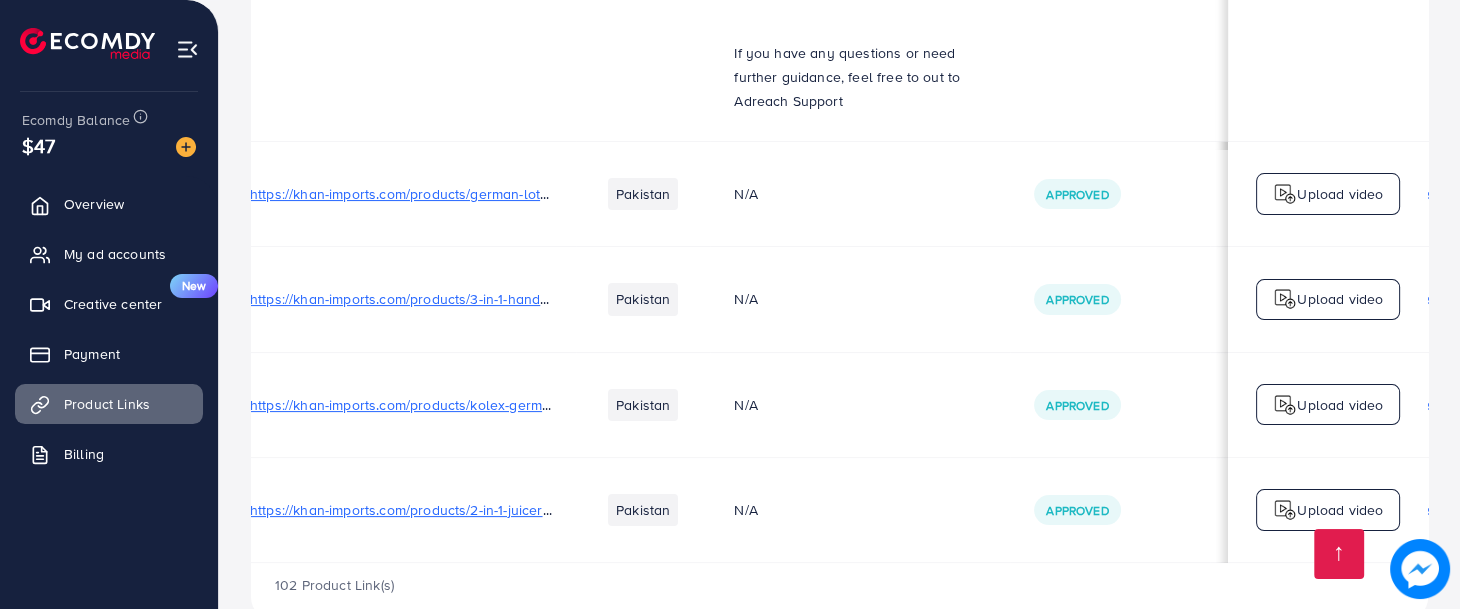 click on "https://khan-imports.com/products/2-in-1-juicer-and-blender" at bounding box center [437, 510] 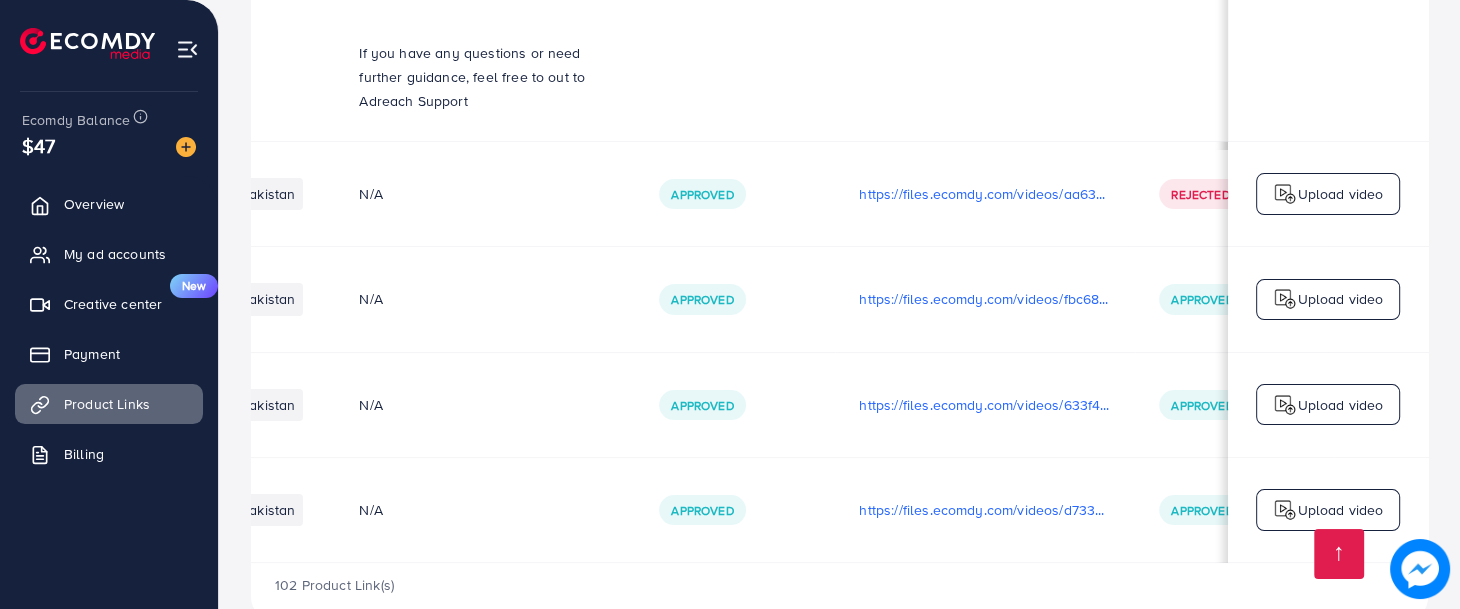 scroll, scrollTop: 0, scrollLeft: 402, axis: horizontal 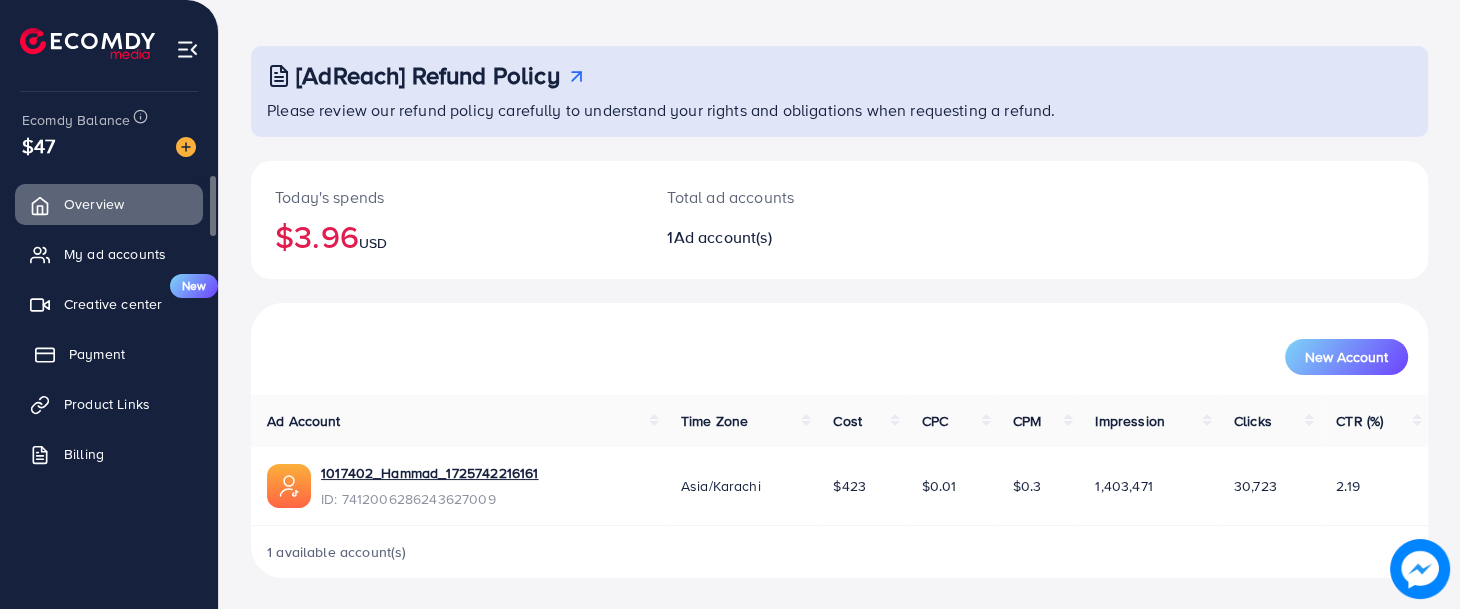click on "Payment" at bounding box center (109, 354) 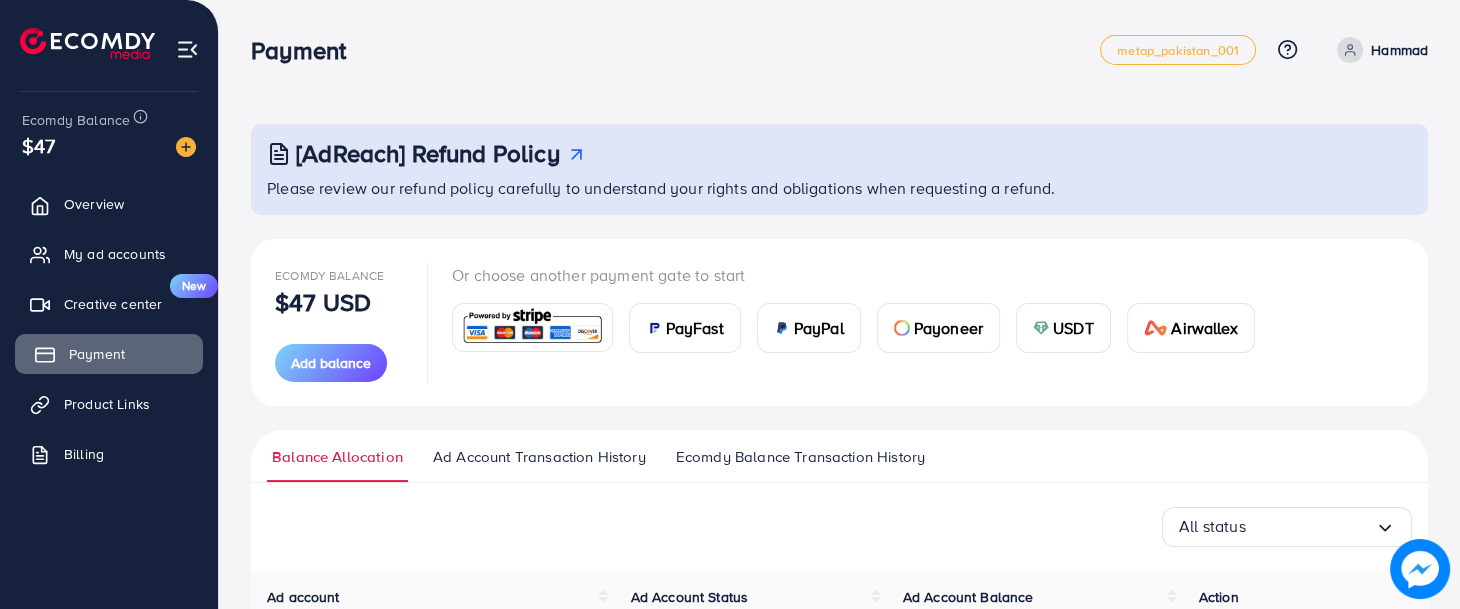 scroll, scrollTop: 237, scrollLeft: 0, axis: vertical 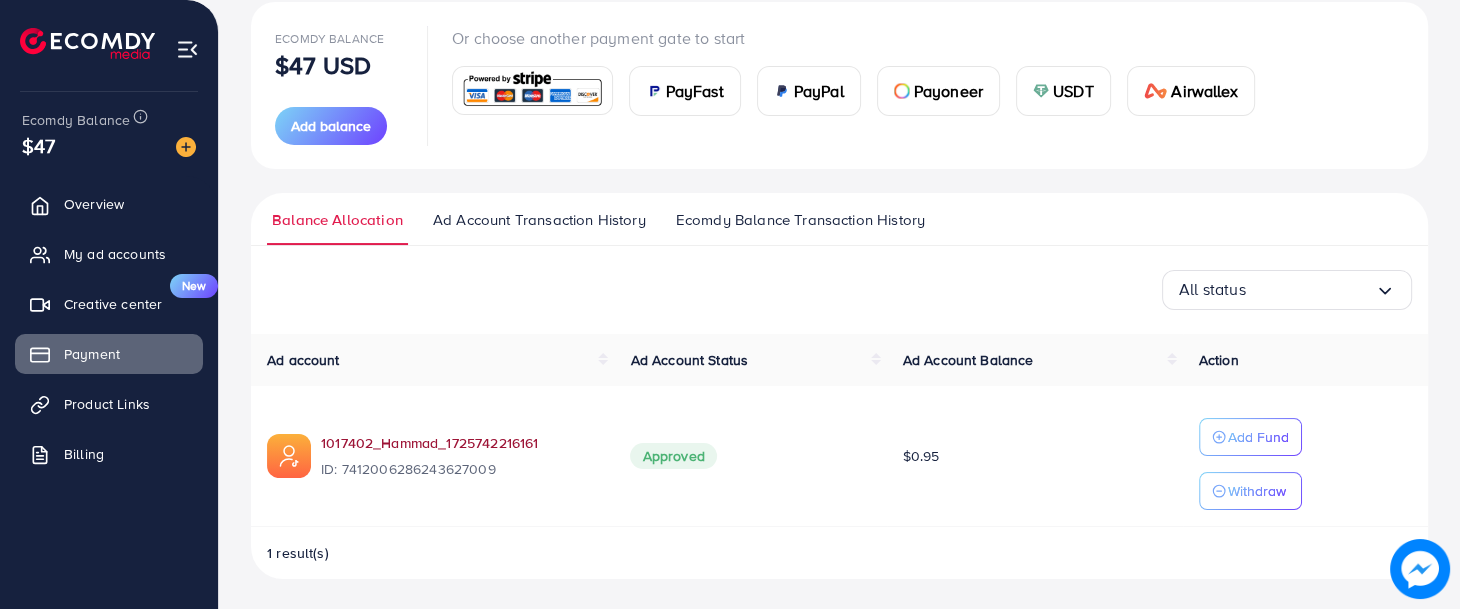 click on "1017402_Hammad_1725742216161" at bounding box center (459, 443) 